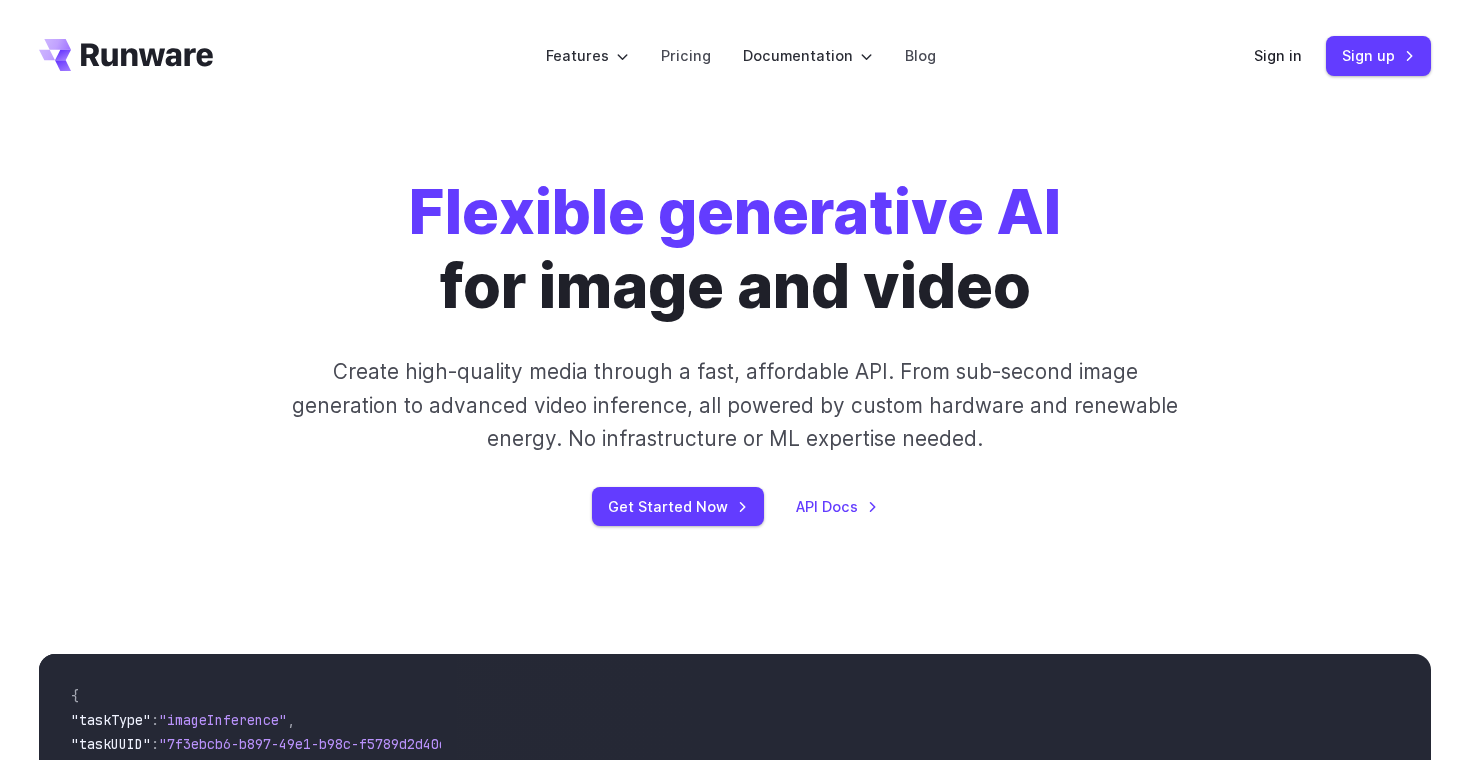 scroll, scrollTop: 0, scrollLeft: 0, axis: both 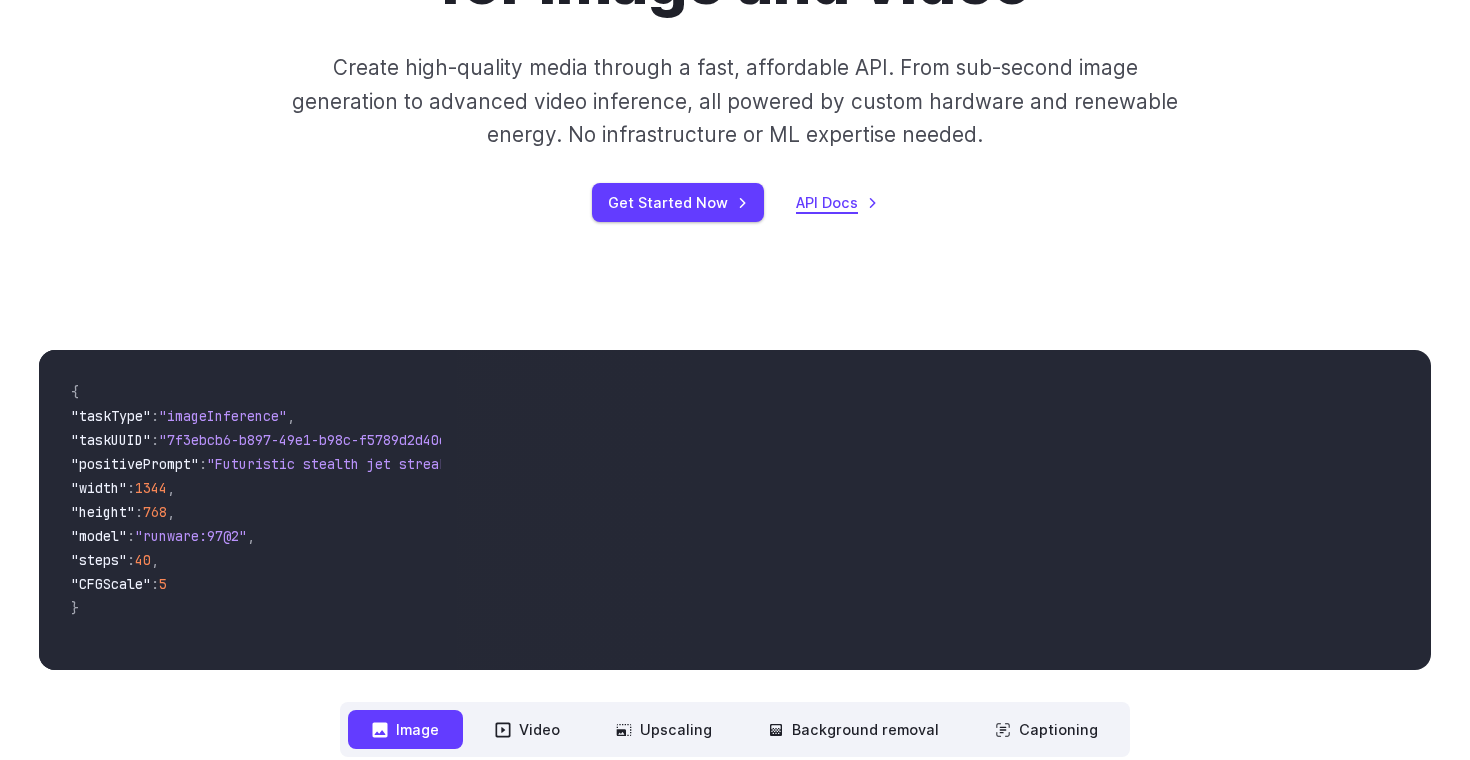 click on "API Docs" at bounding box center (837, 202) 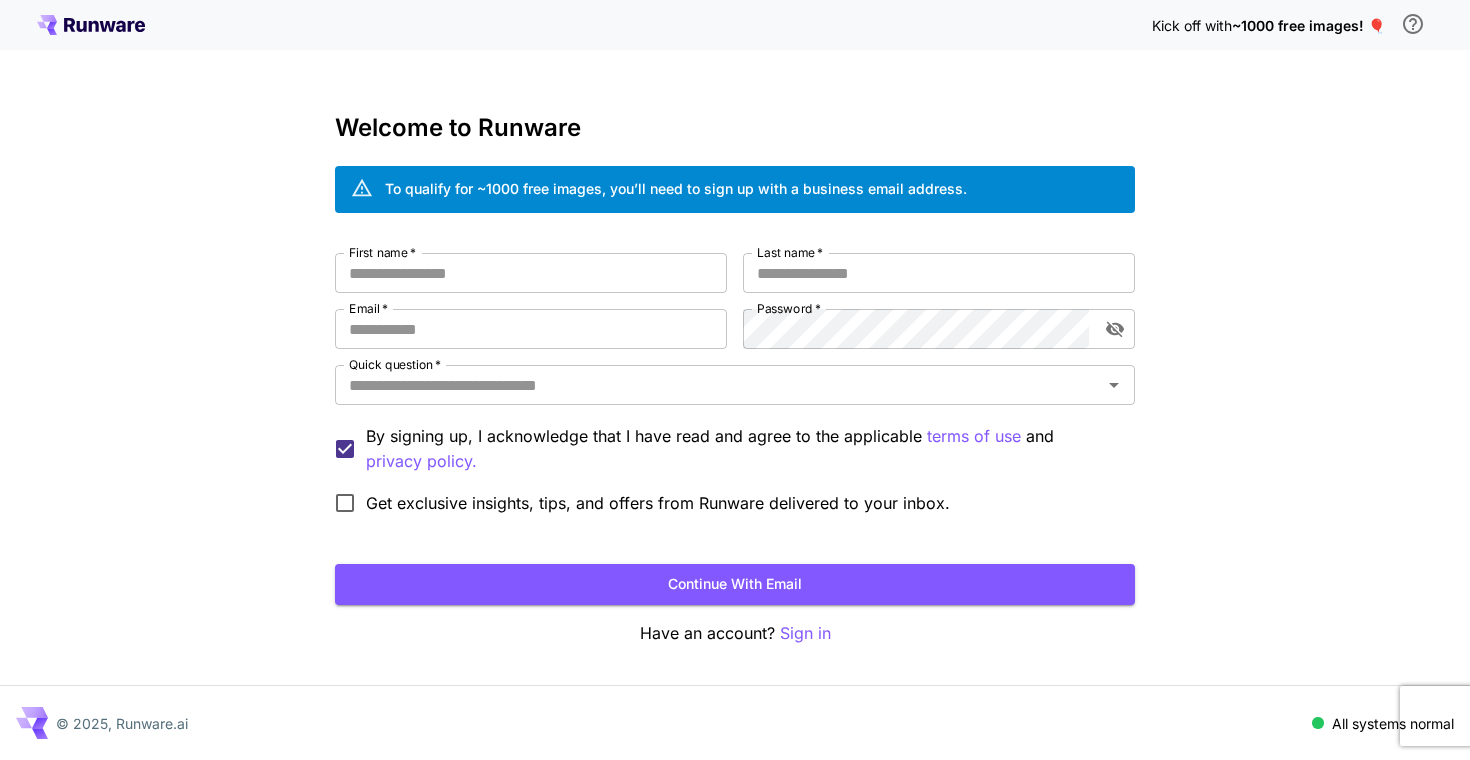scroll, scrollTop: 0, scrollLeft: 0, axis: both 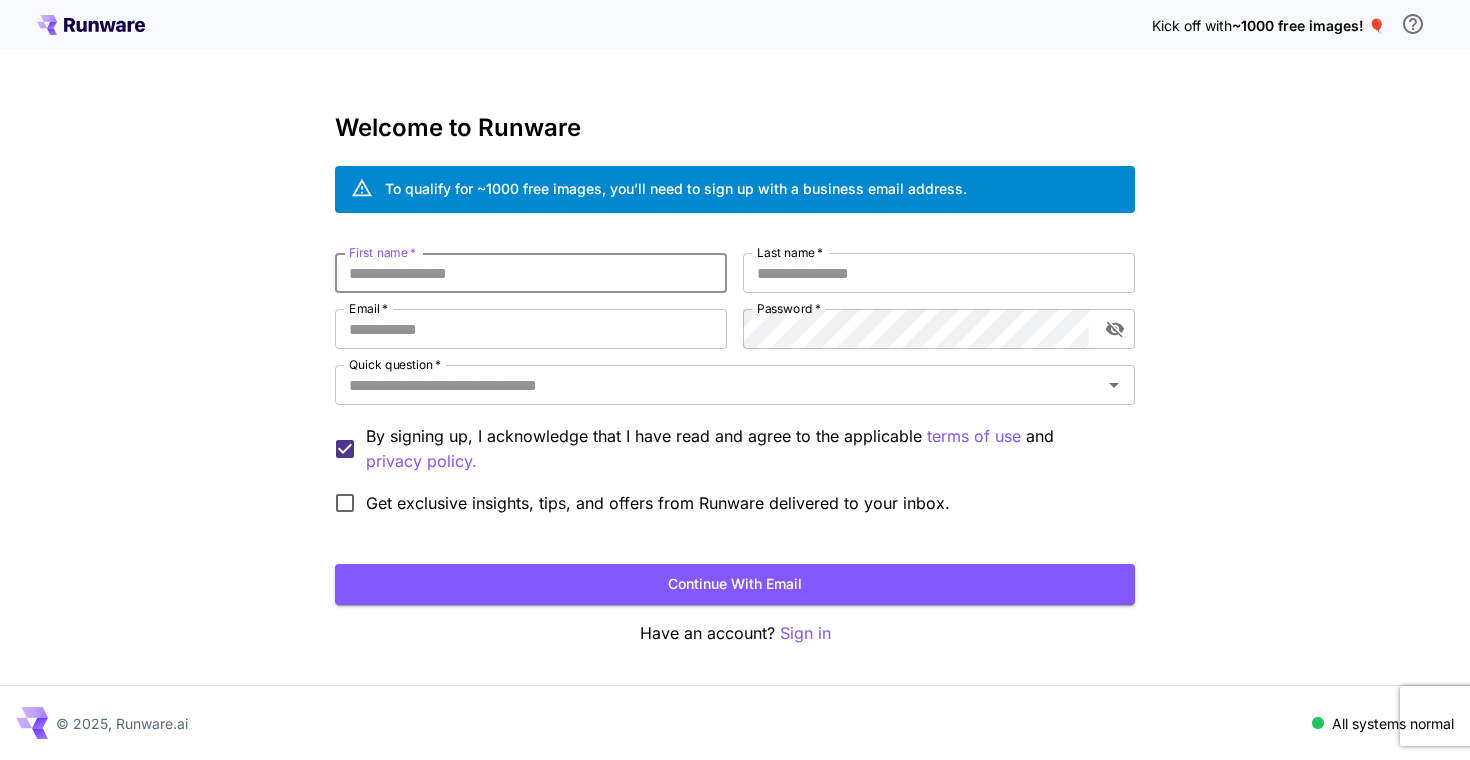 click on "First name   *" at bounding box center [531, 273] 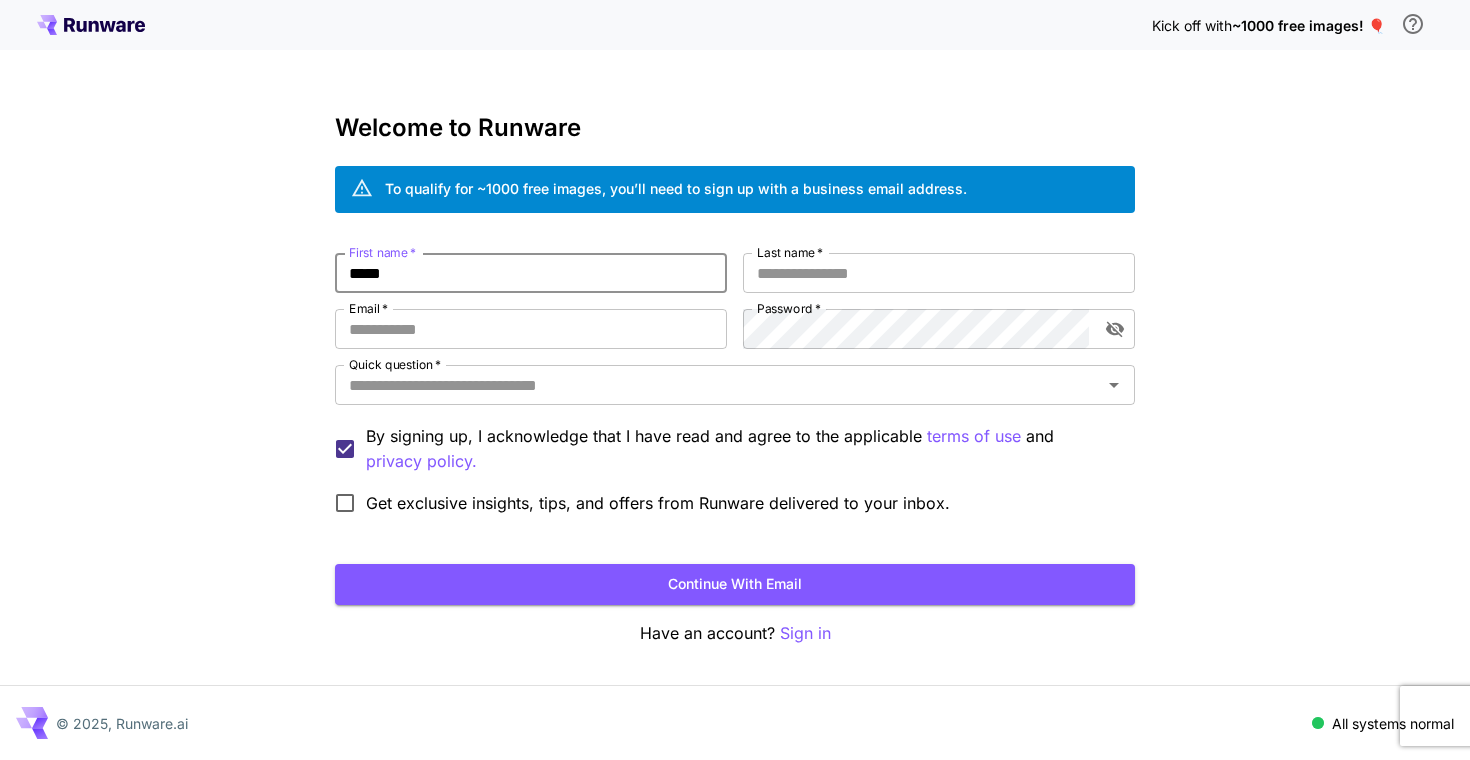type on "*****" 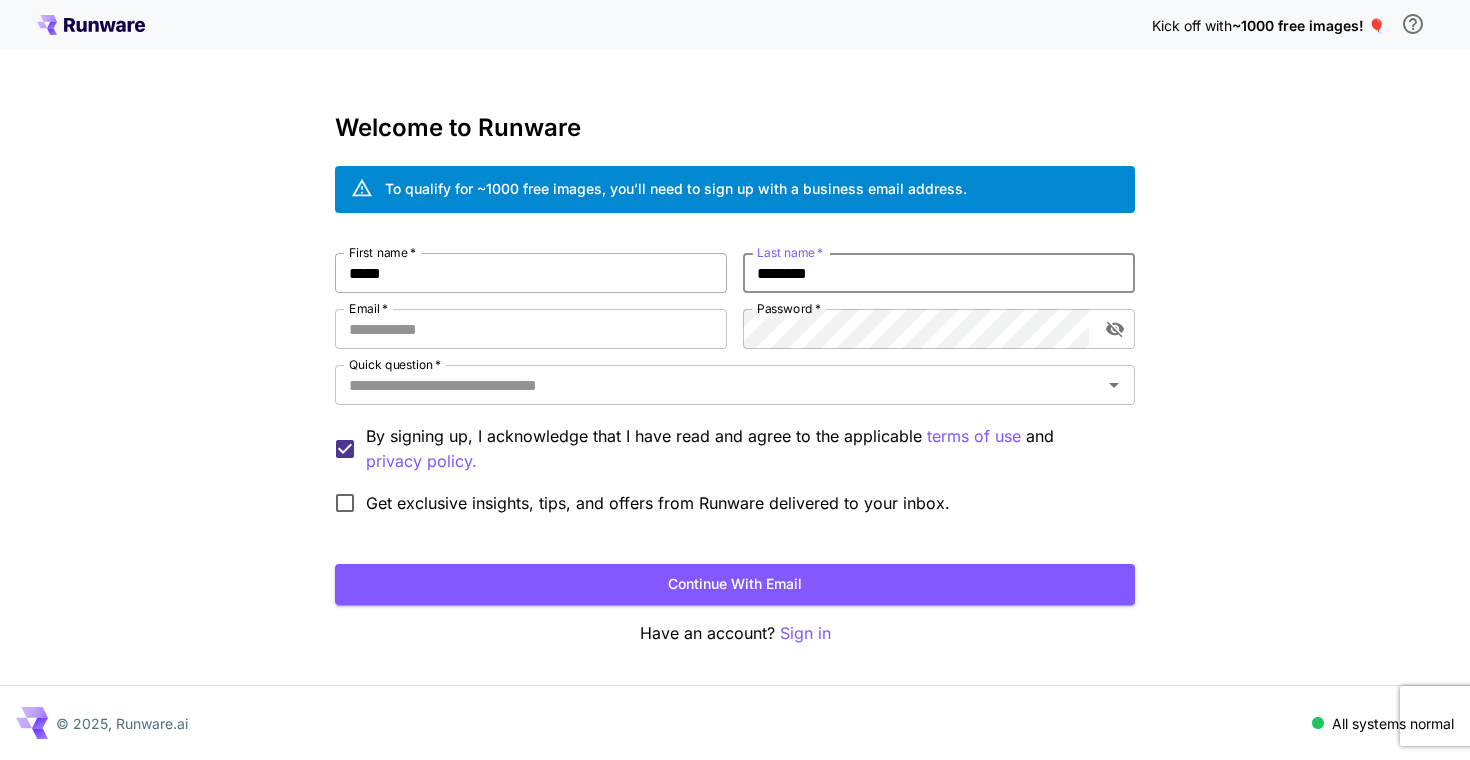 type on "********" 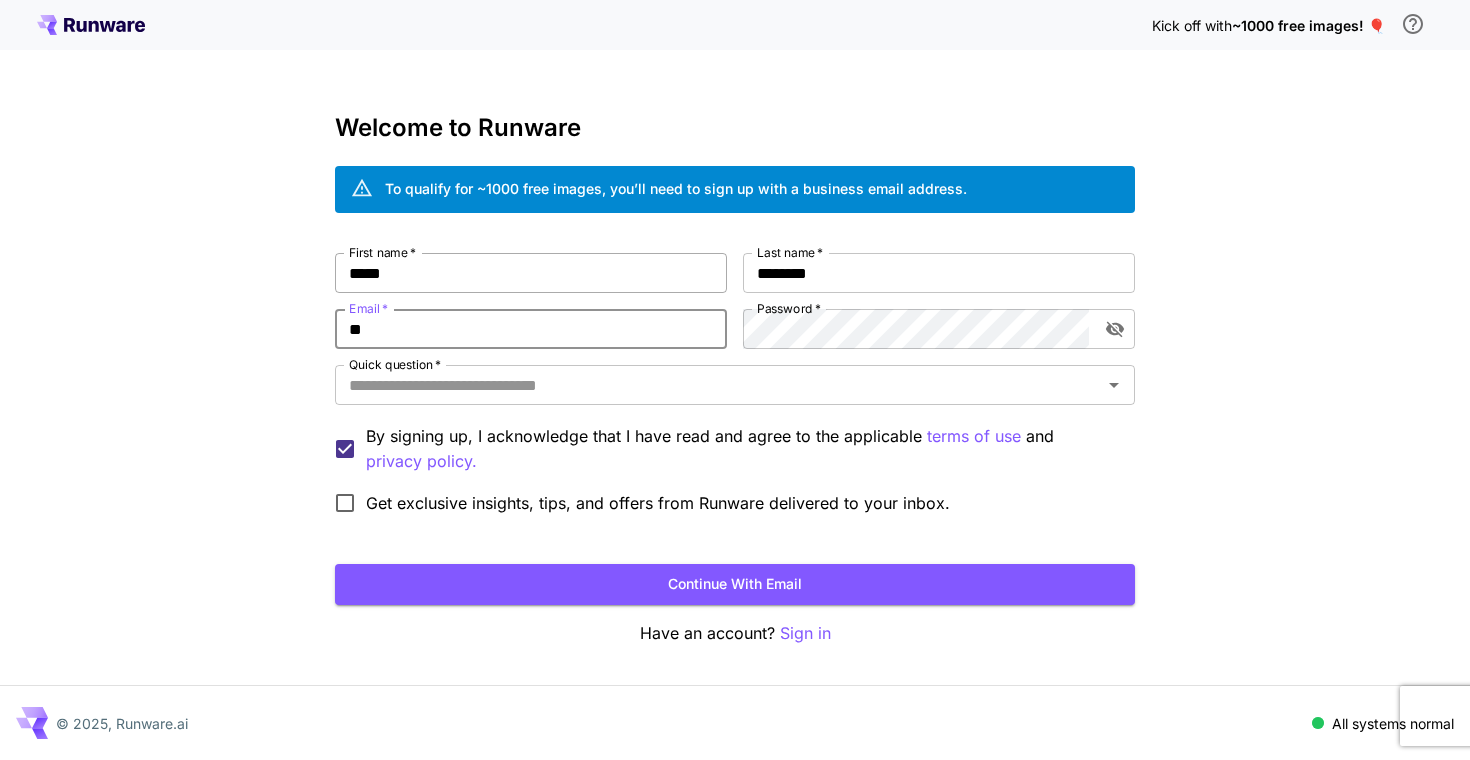 type on "*" 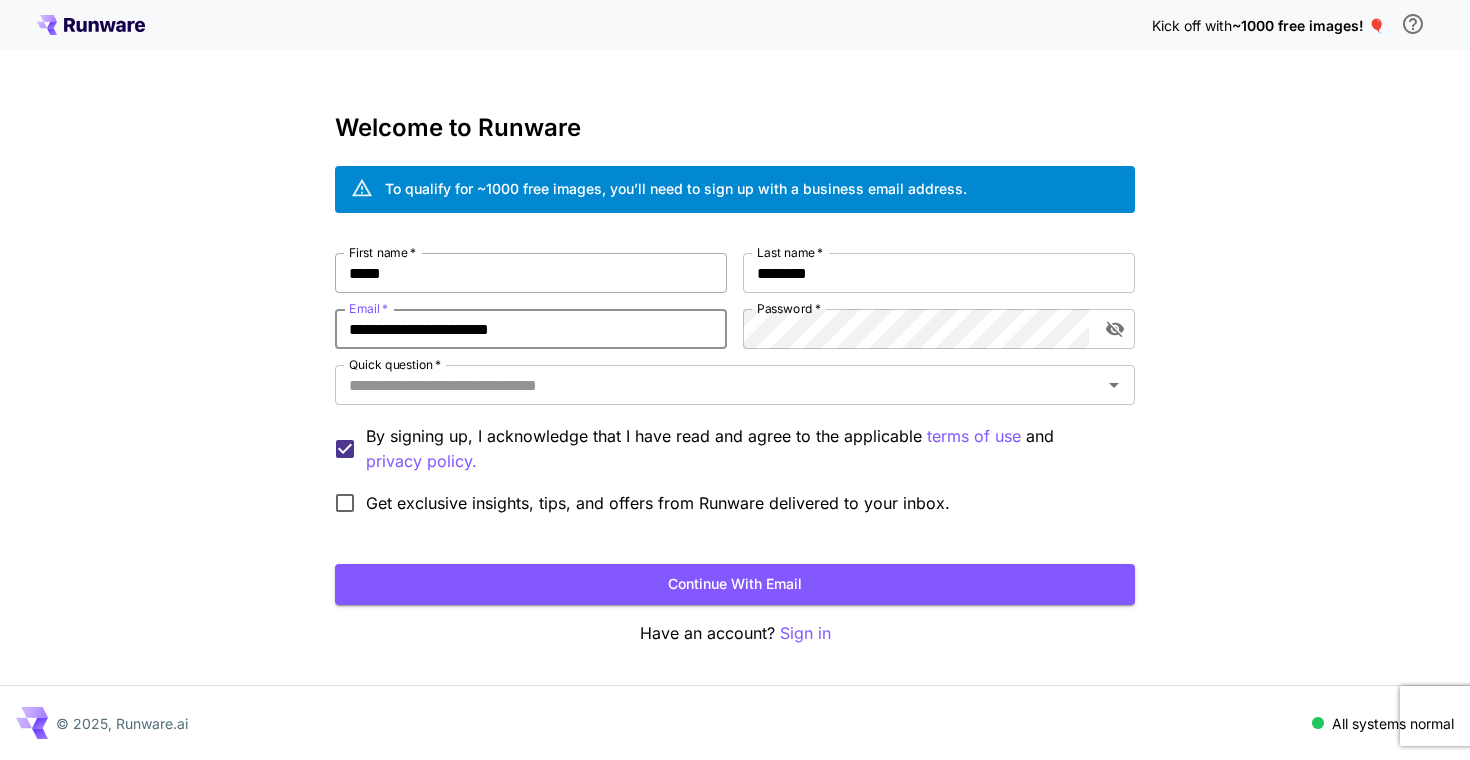 type on "**********" 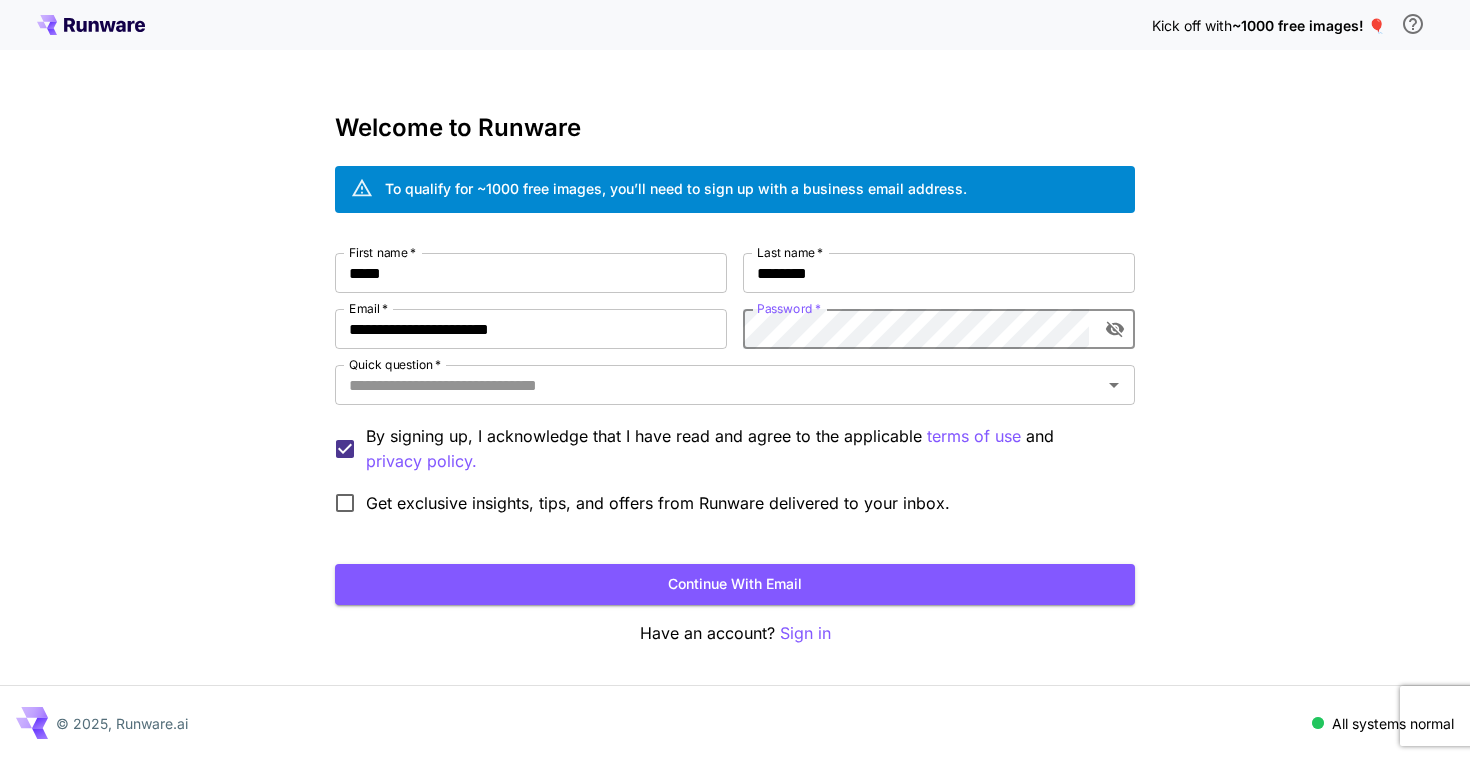 click on "Password   *" at bounding box center (939, 329) 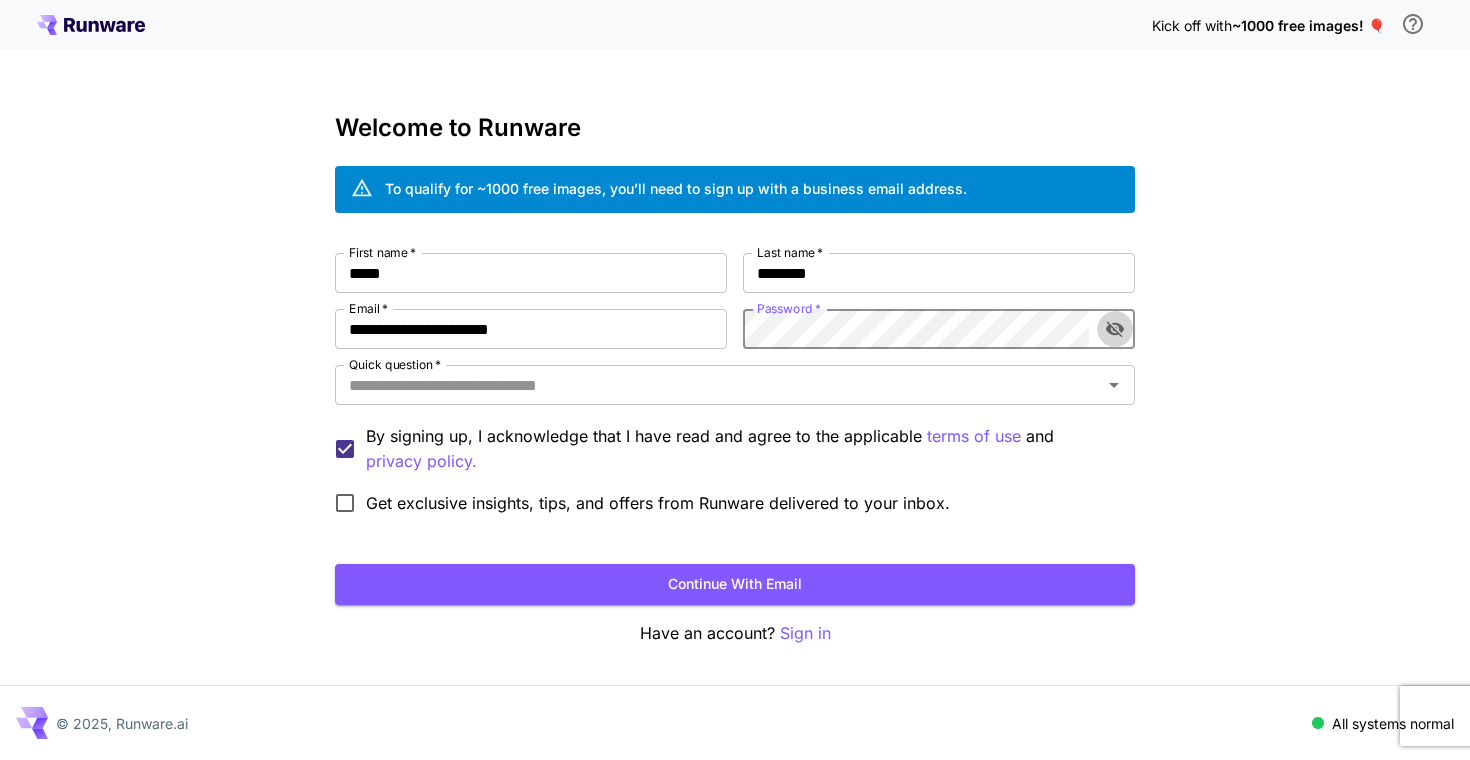 click 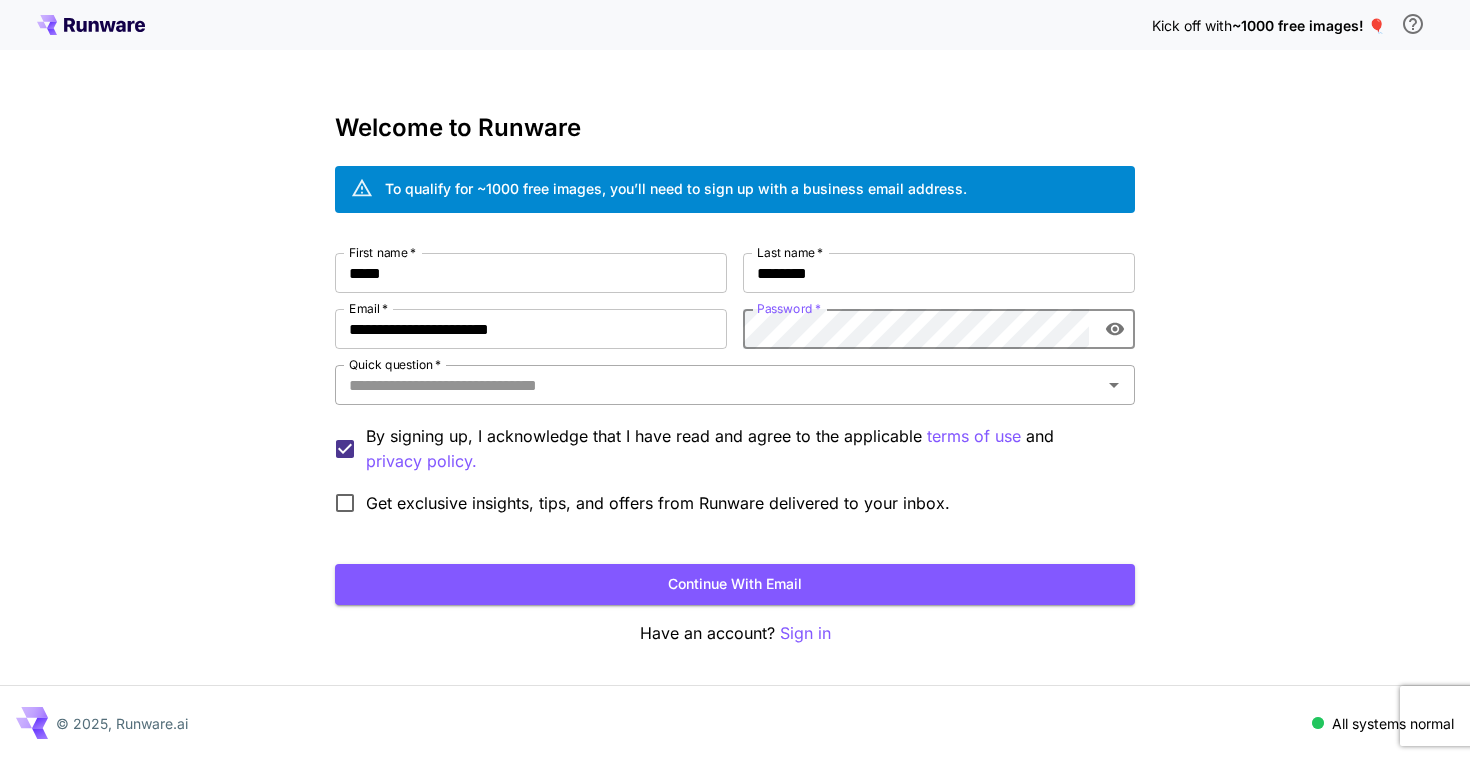 click on "Quick question   *" at bounding box center [718, 385] 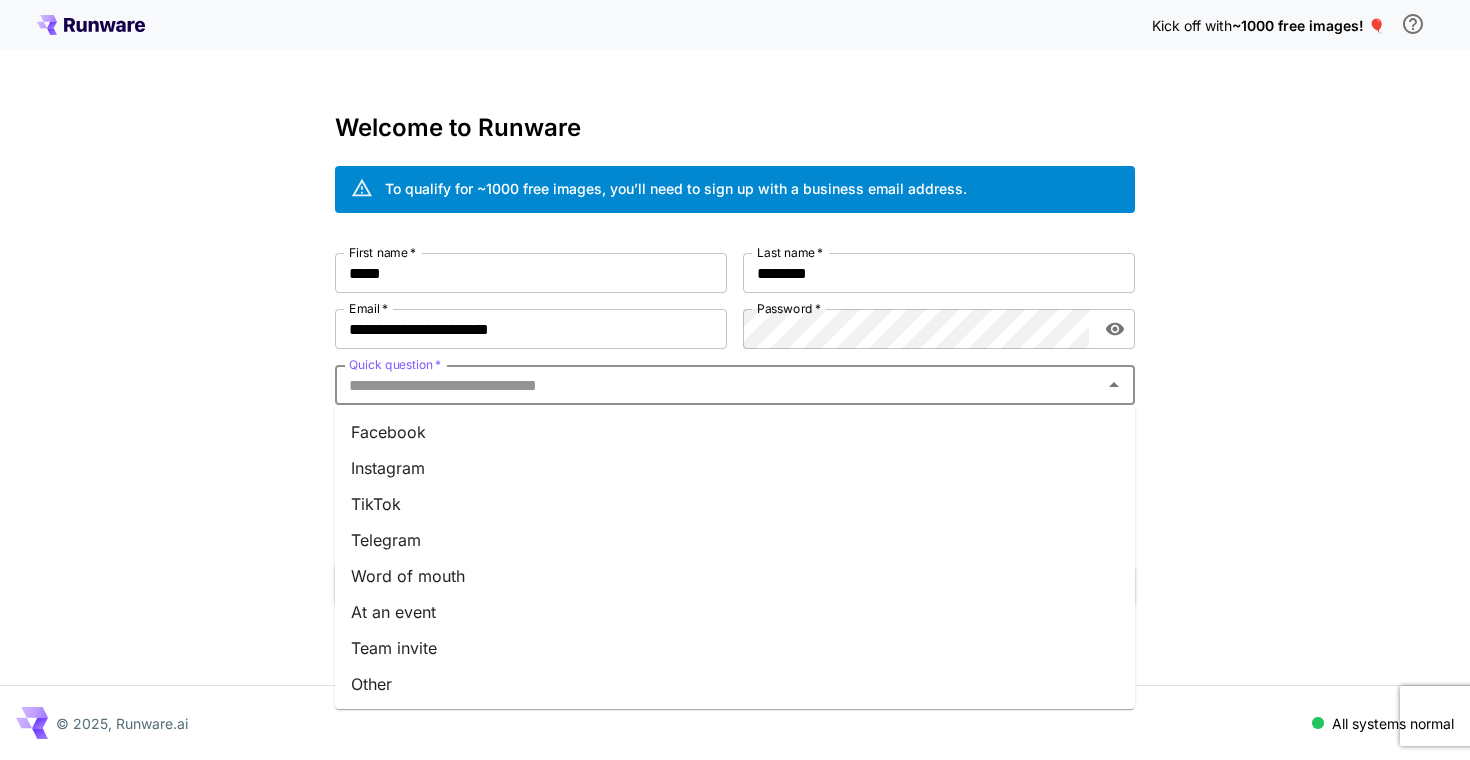 scroll, scrollTop: 252, scrollLeft: 0, axis: vertical 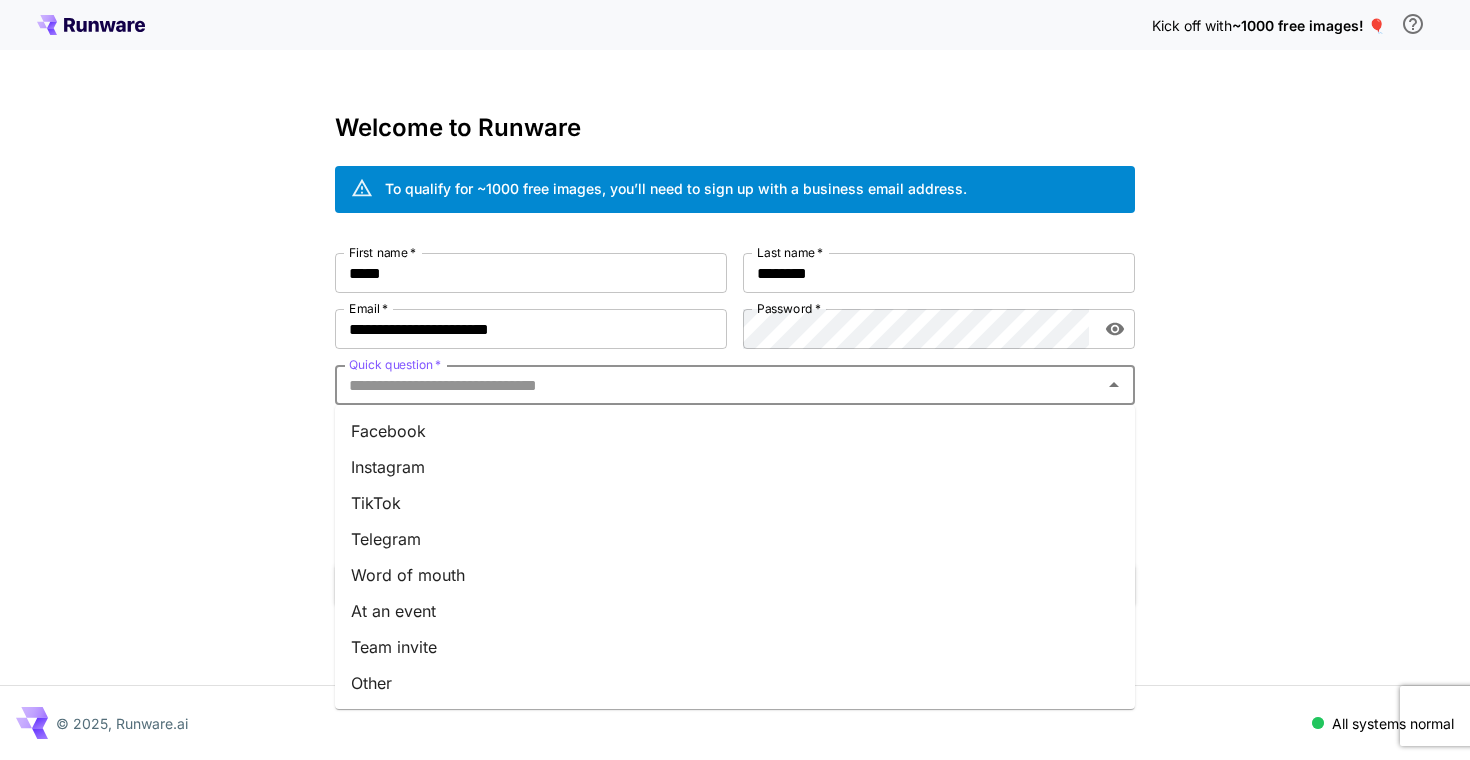 click on "Other" at bounding box center [735, 683] 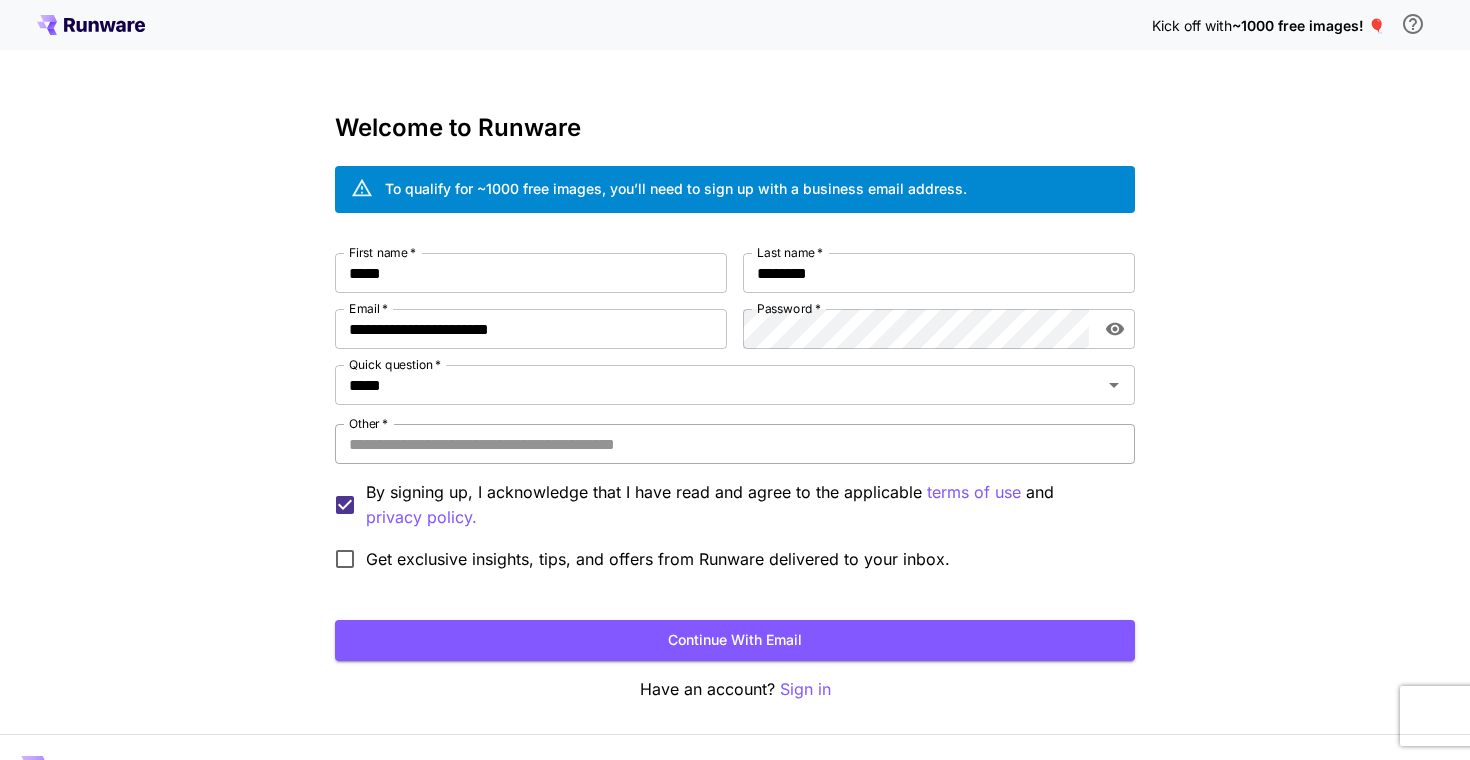 click on "Other   *" at bounding box center (735, 444) 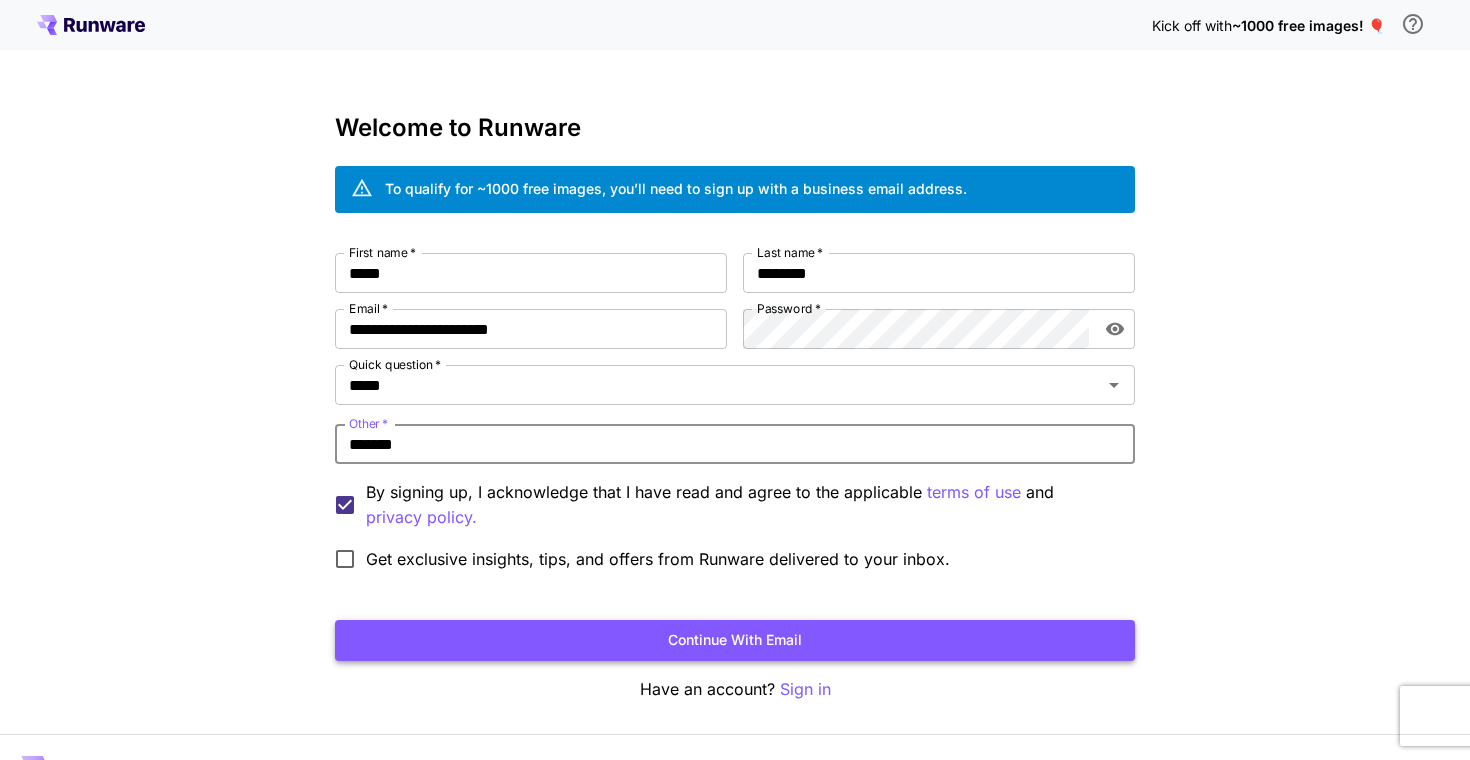 type on "*******" 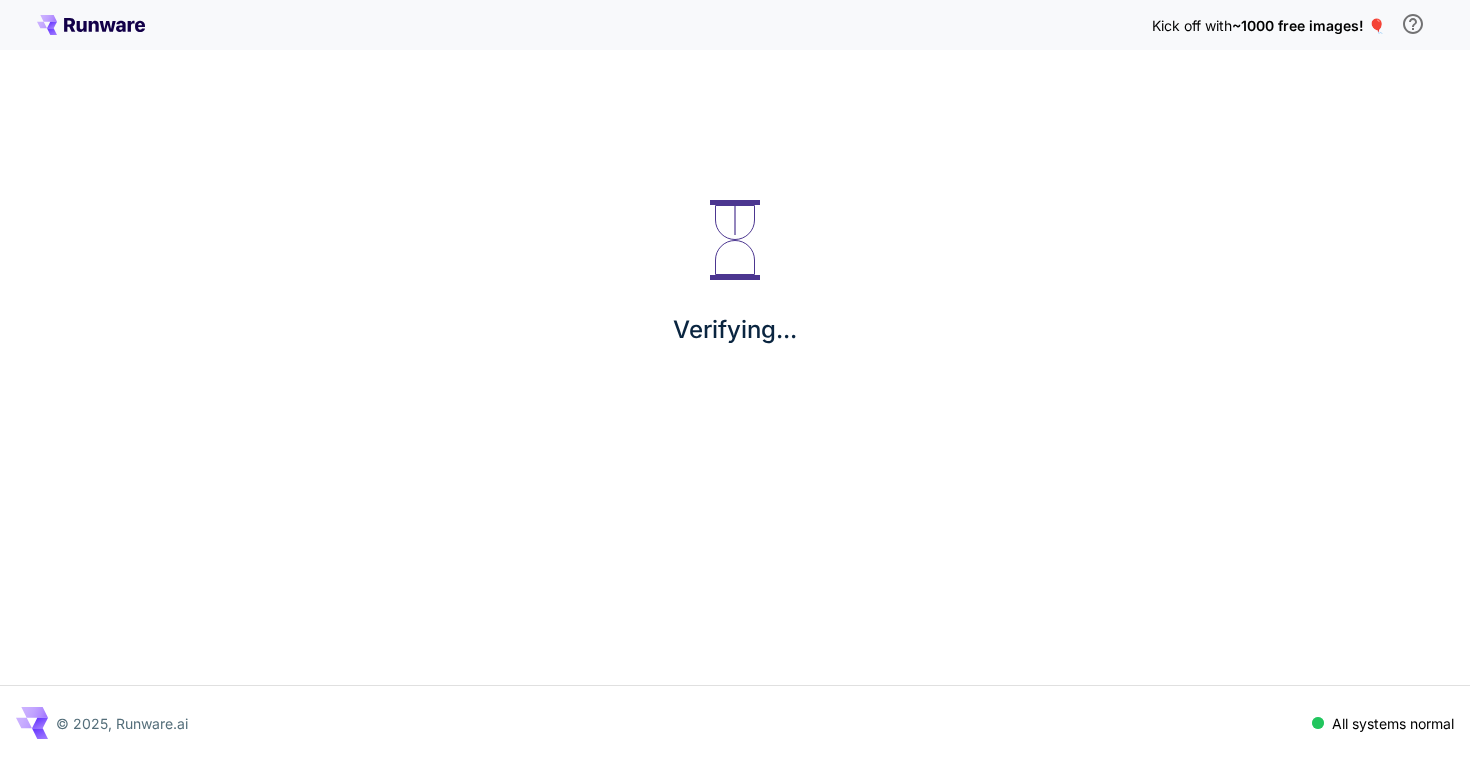 scroll, scrollTop: 0, scrollLeft: 0, axis: both 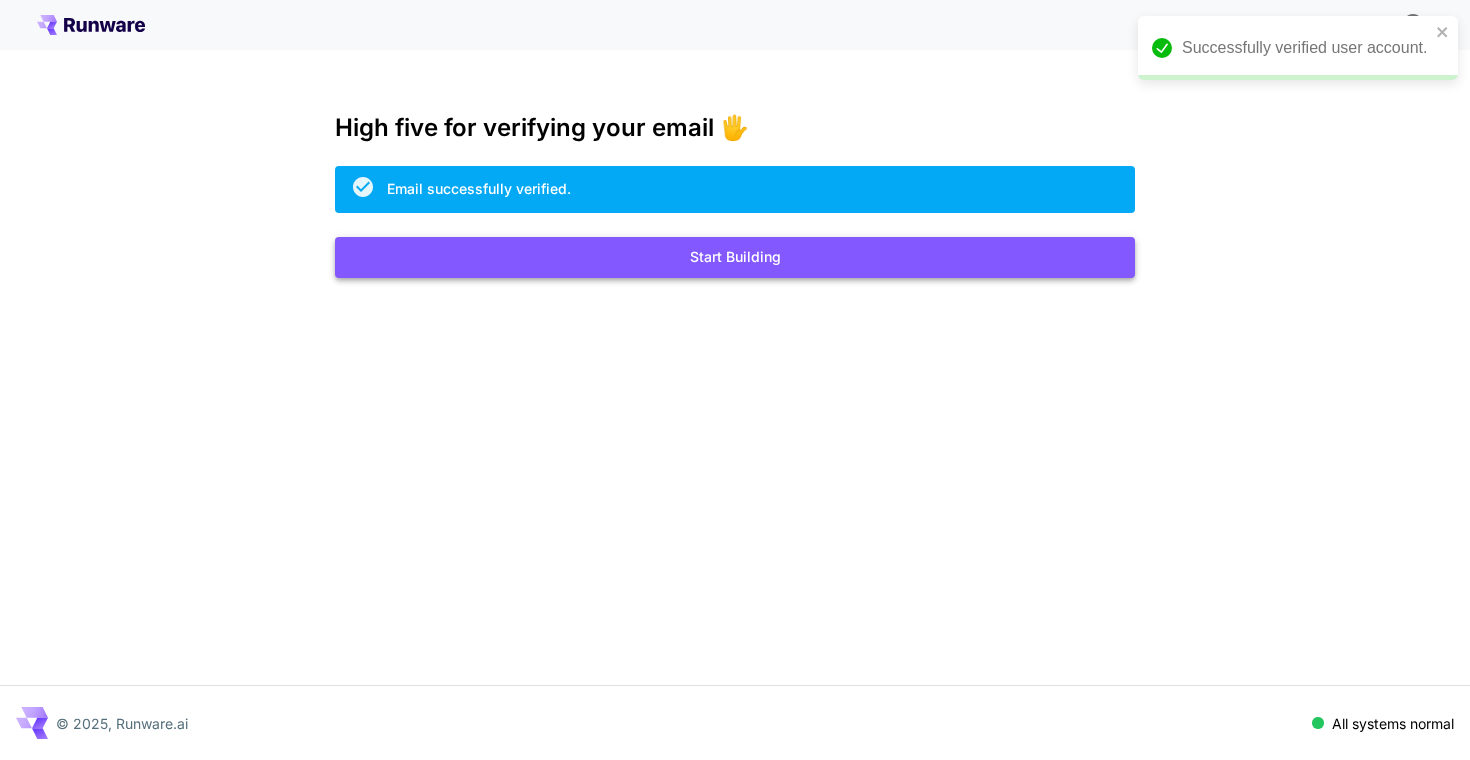 click on "Start Building" at bounding box center [735, 257] 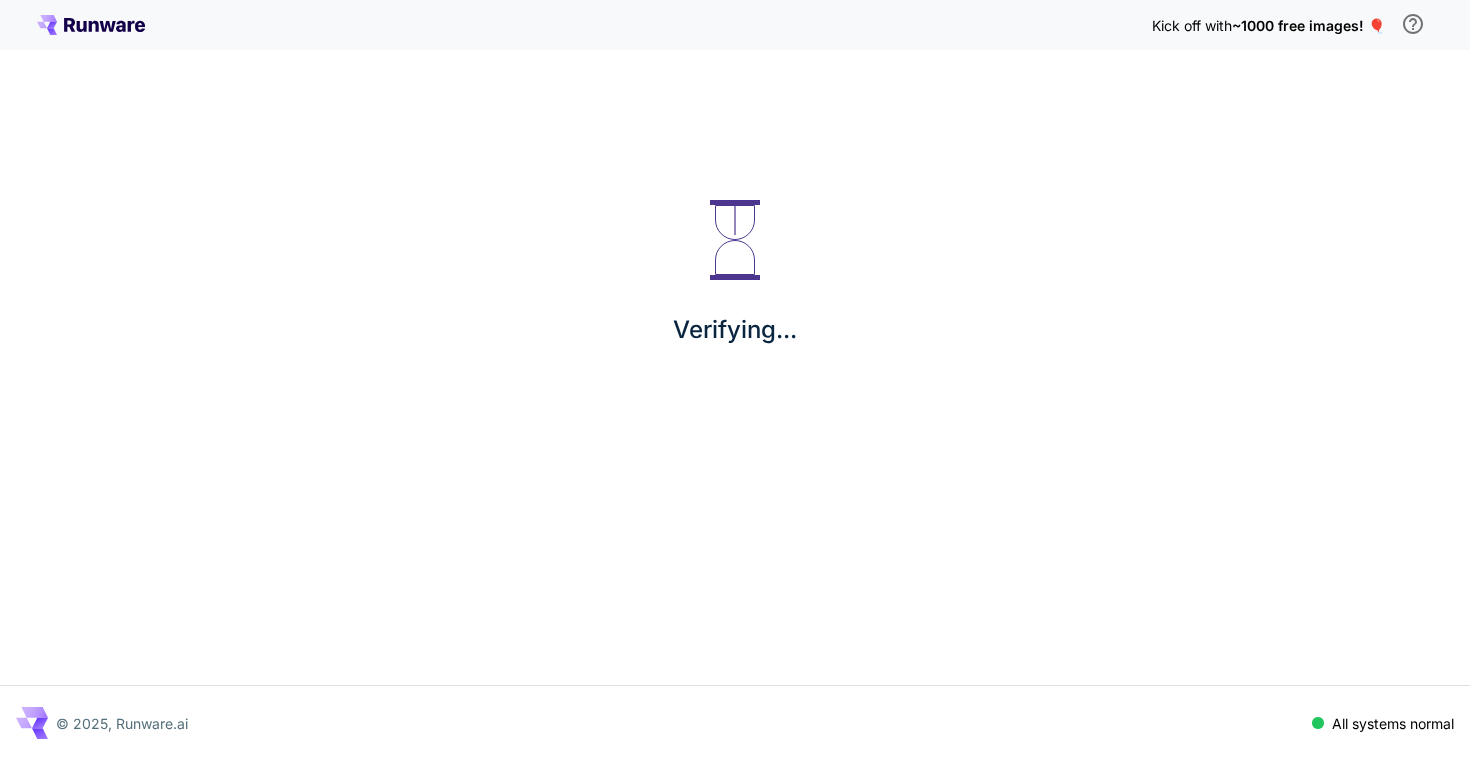 scroll, scrollTop: 0, scrollLeft: 0, axis: both 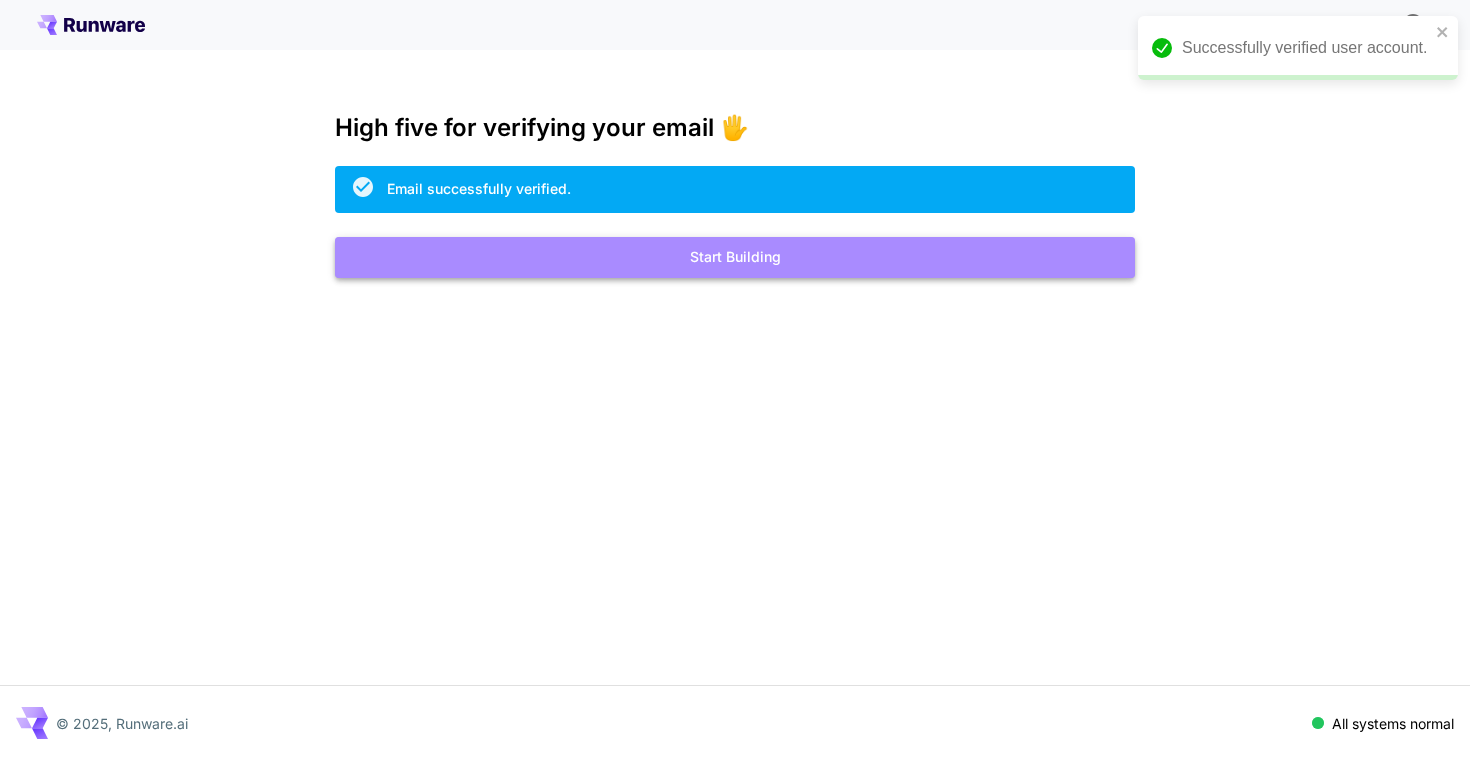 click on "Start Building" at bounding box center (735, 257) 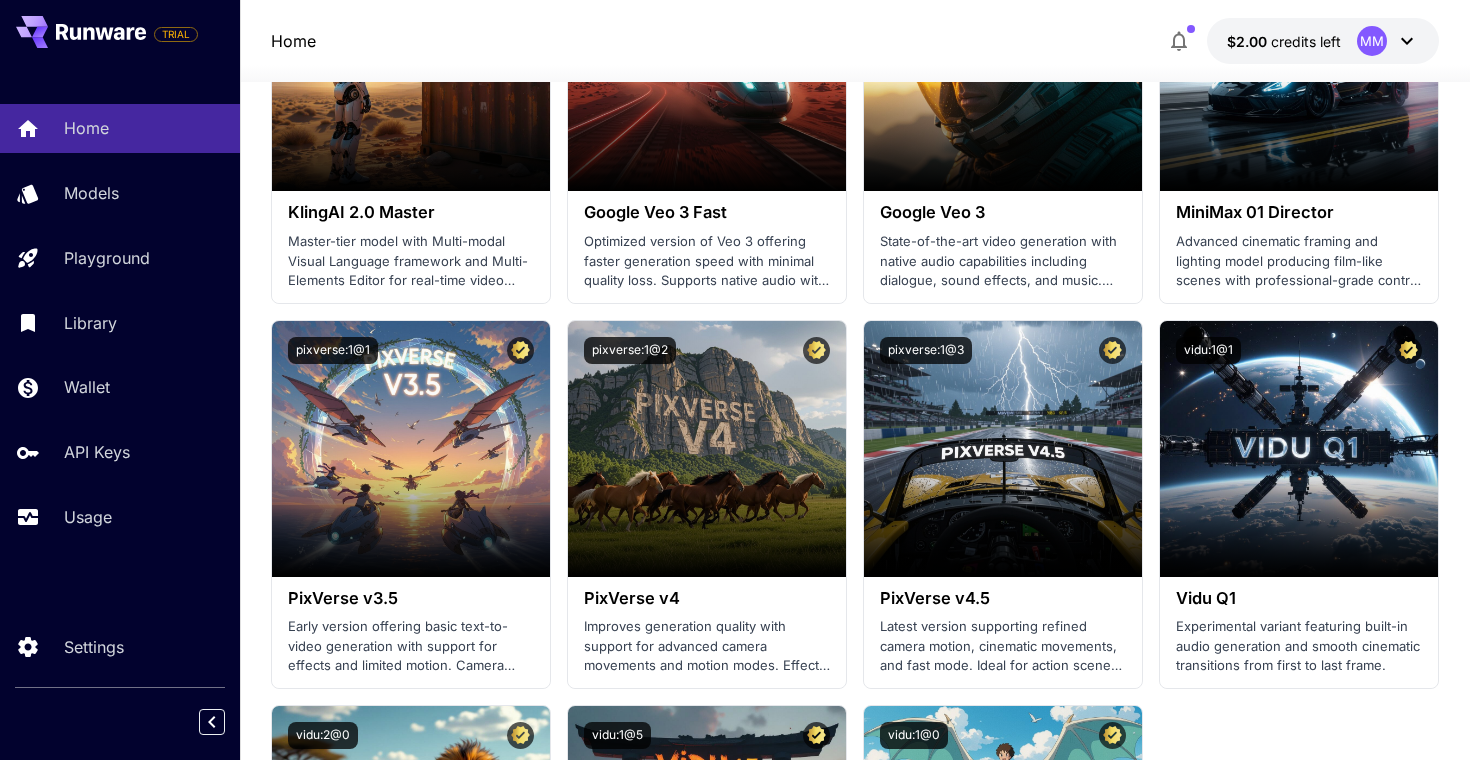 scroll, scrollTop: 1545, scrollLeft: 0, axis: vertical 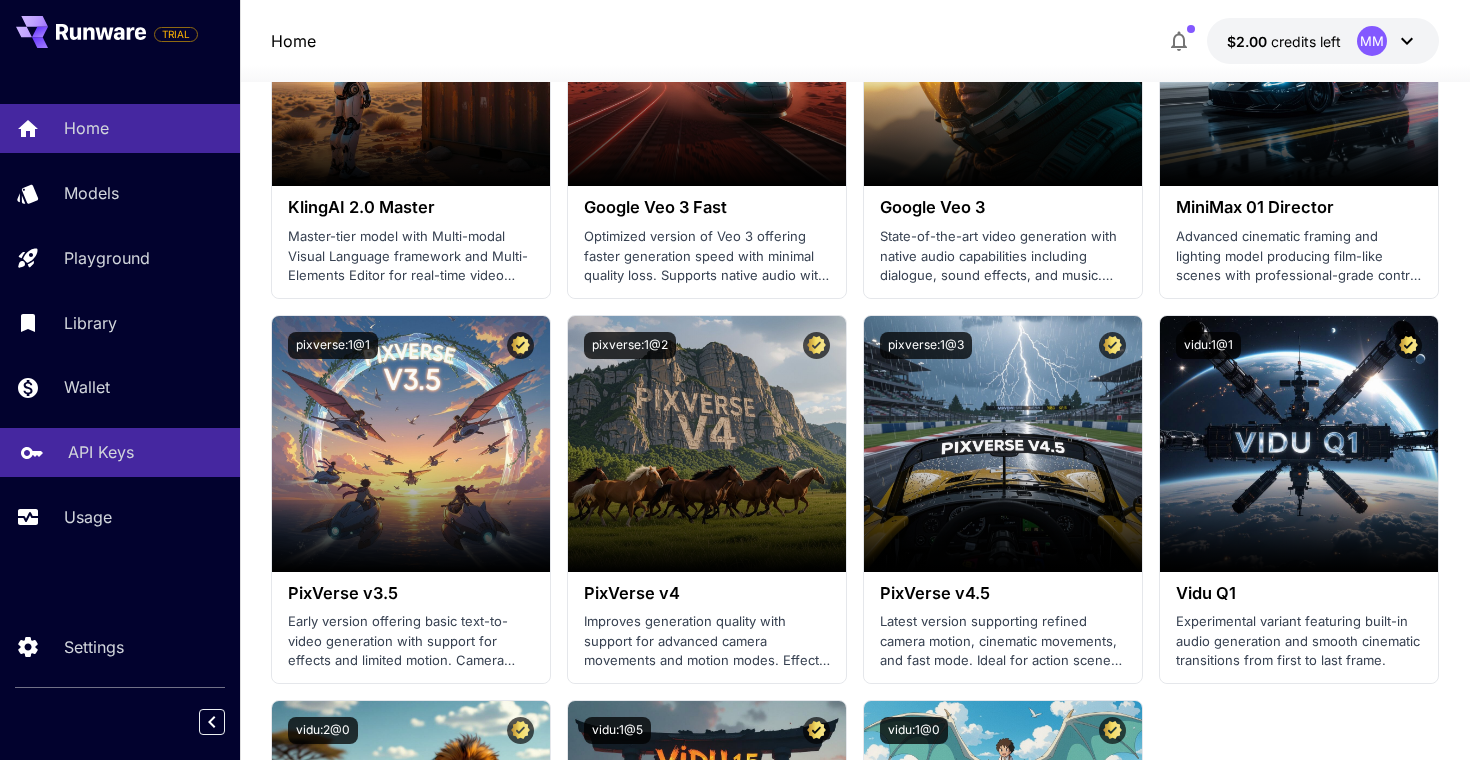 click on "API Keys" at bounding box center [146, 452] 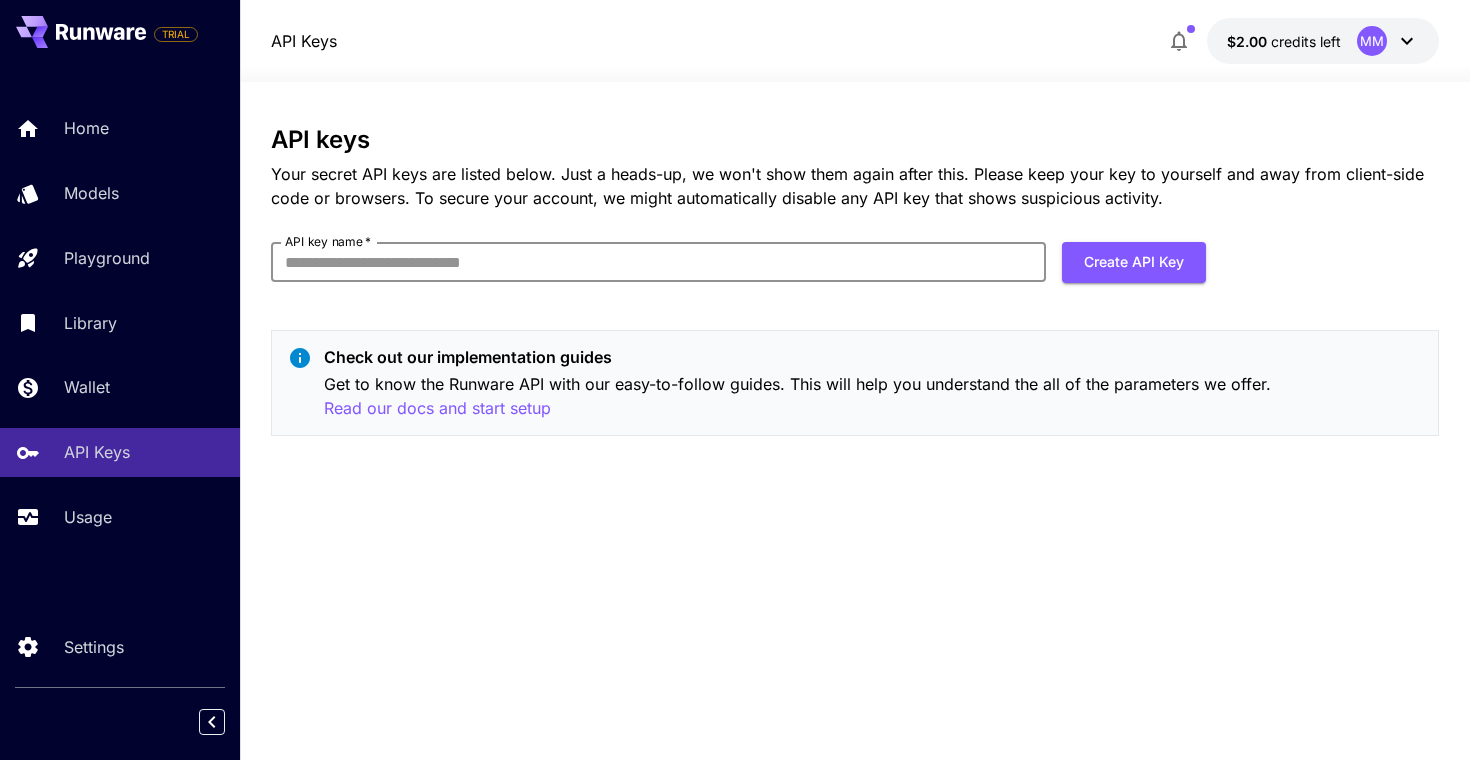 click on "API key name   *" at bounding box center [658, 262] 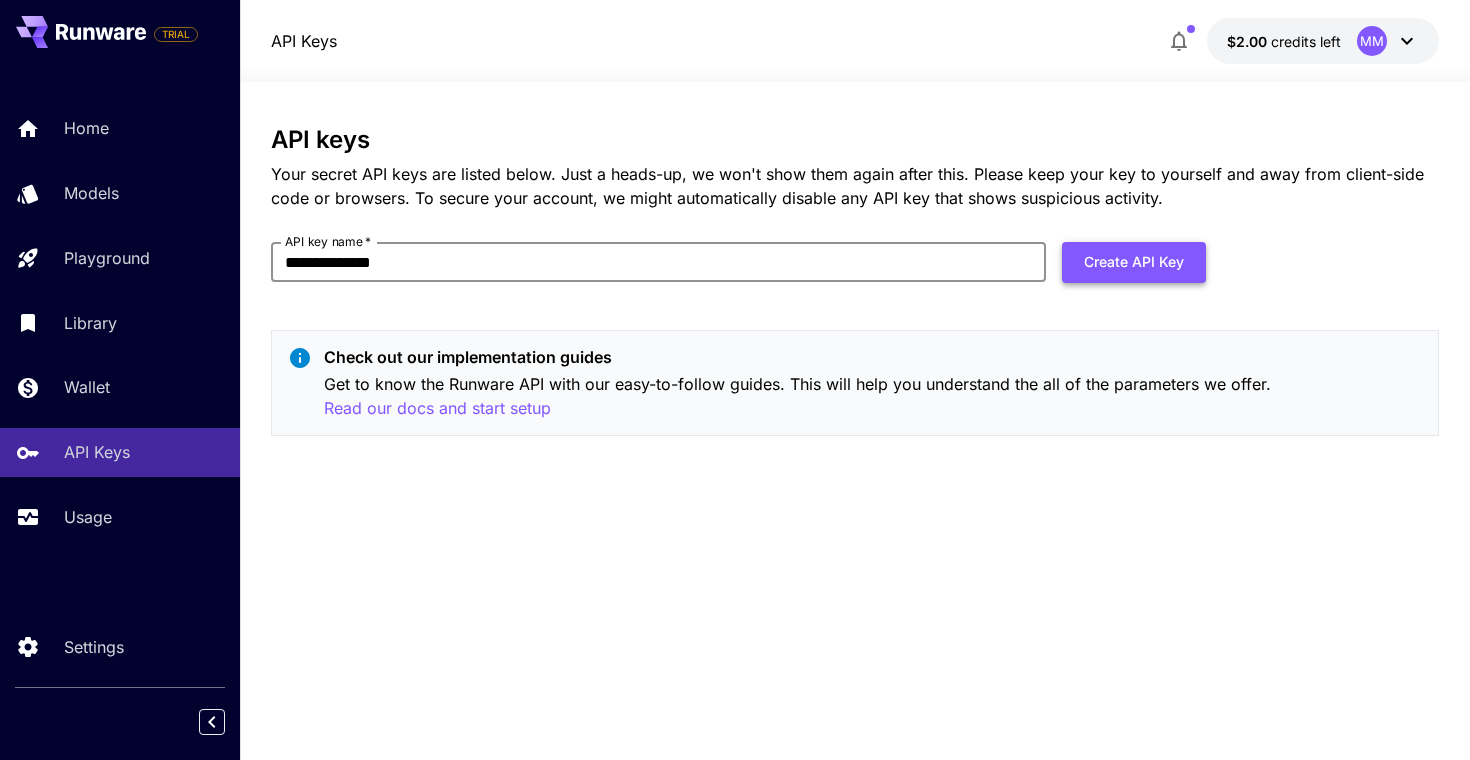 type on "**********" 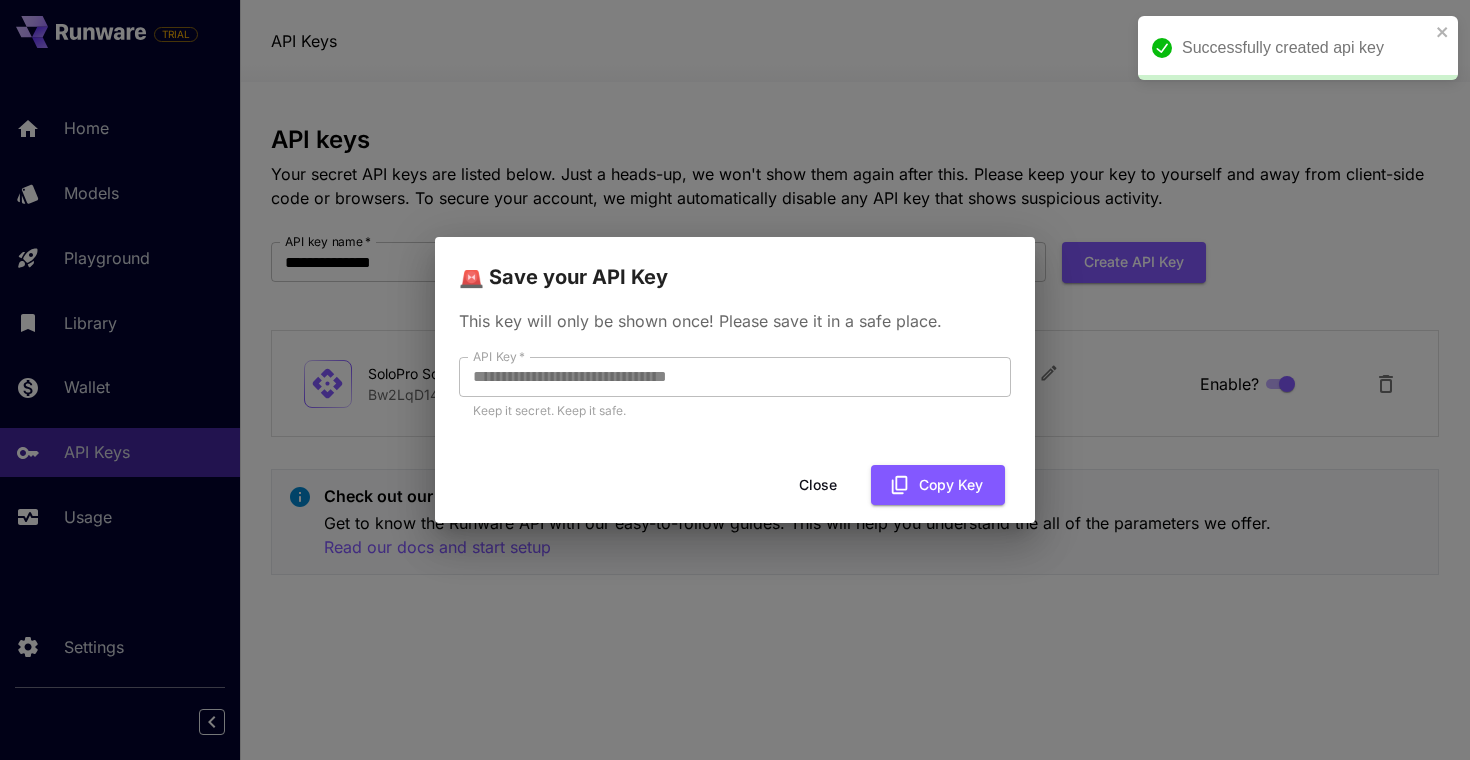 click on "Close Copy Key" at bounding box center (735, 485) 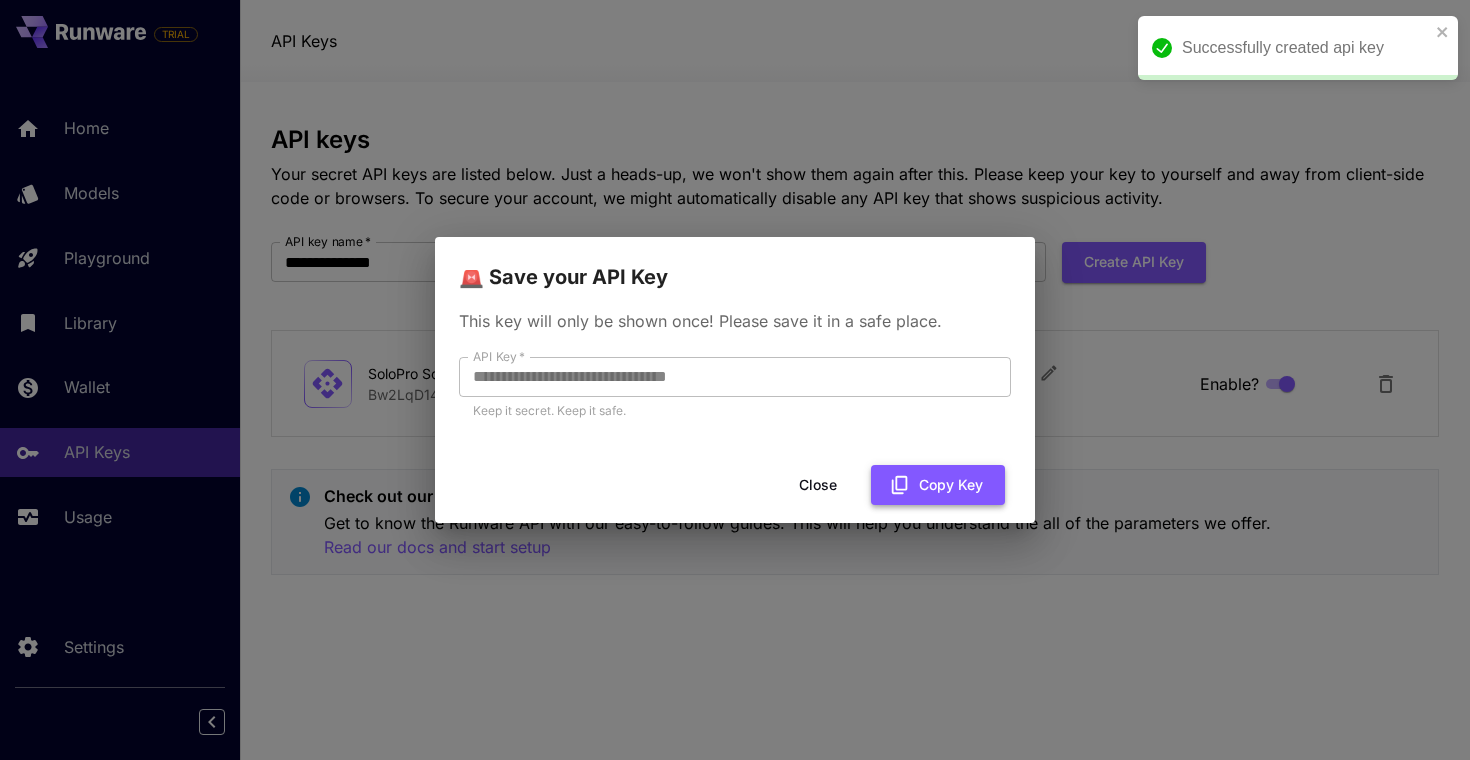 click on "Copy Key" at bounding box center [938, 485] 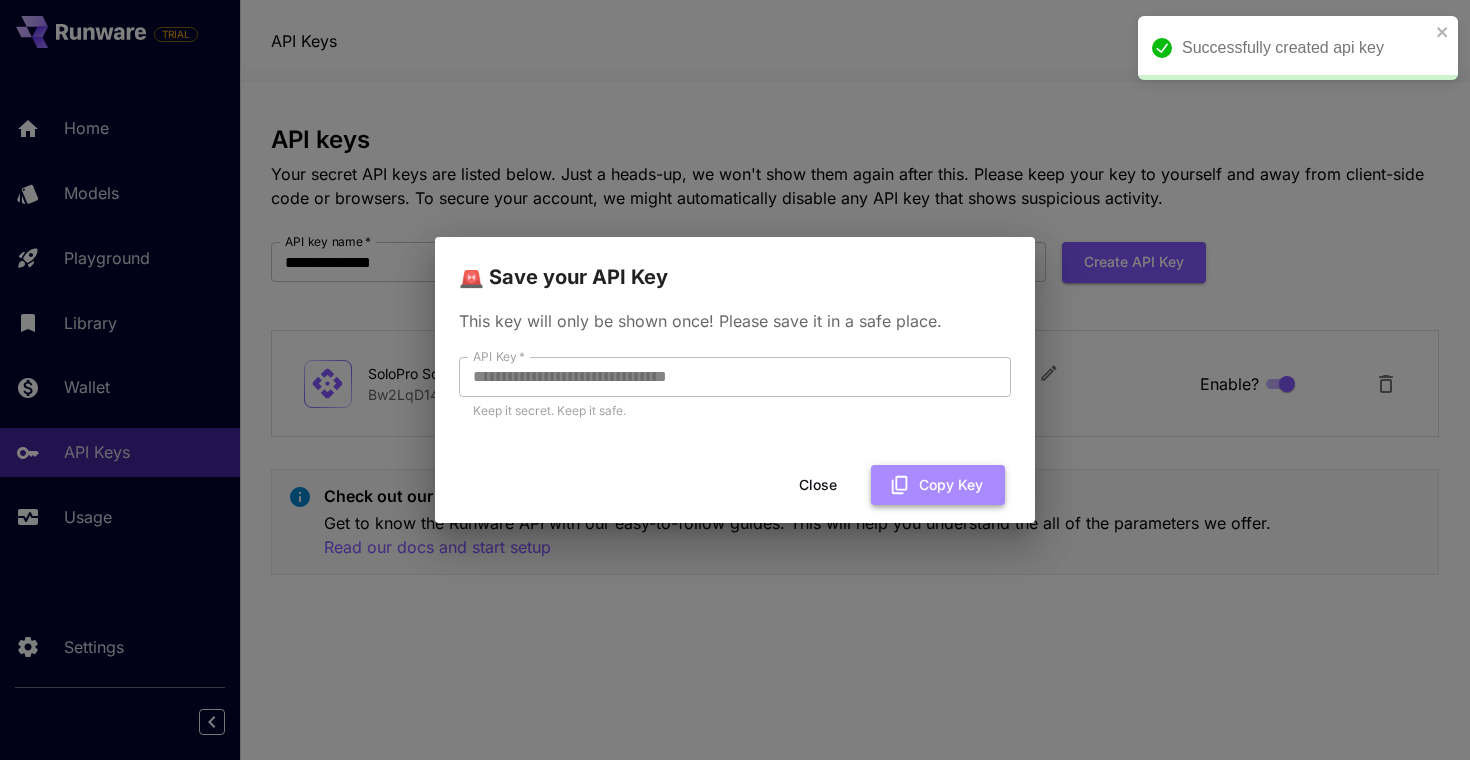 click on "Copy Key" at bounding box center [938, 485] 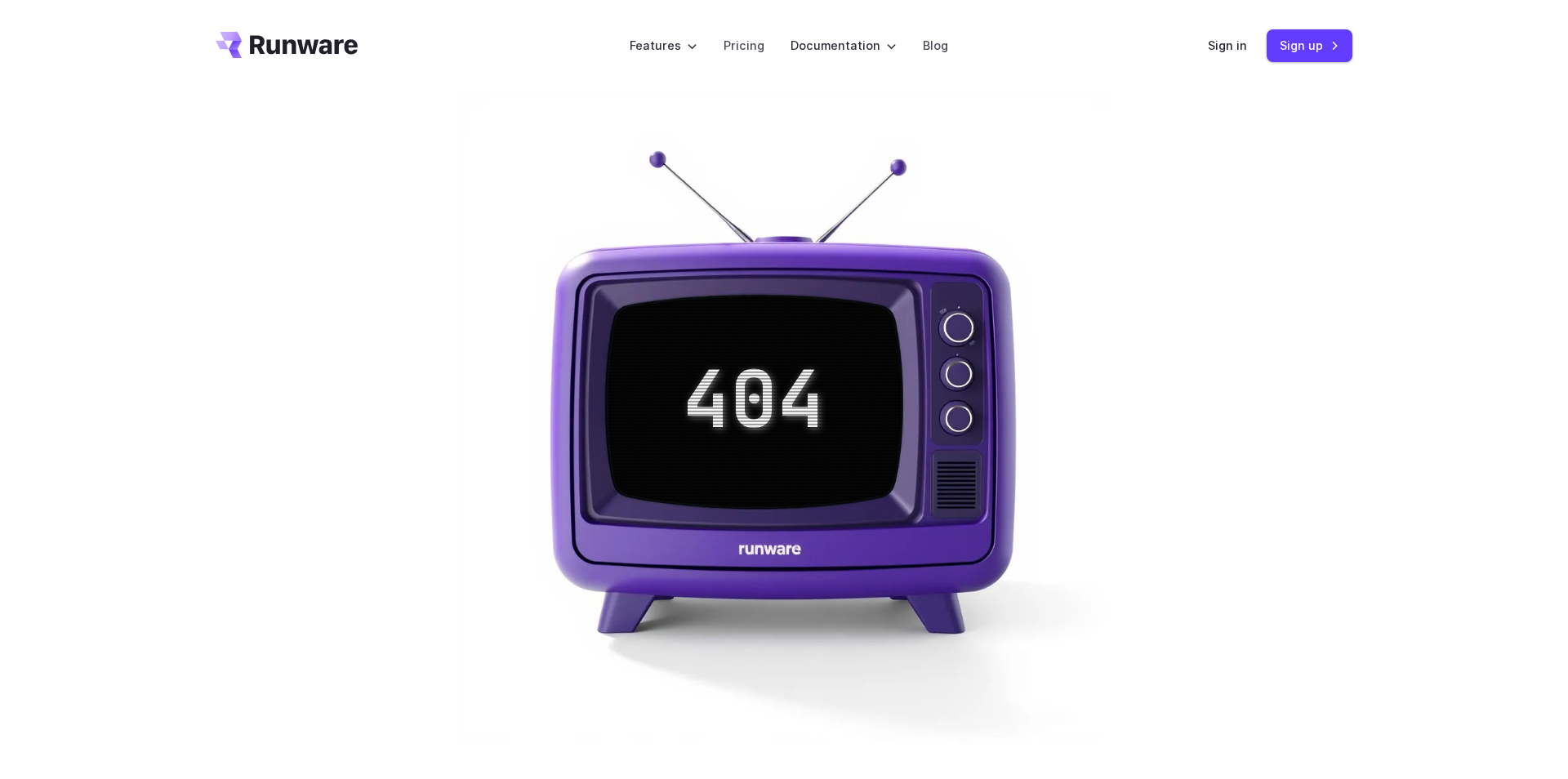 scroll, scrollTop: 0, scrollLeft: 0, axis: both 